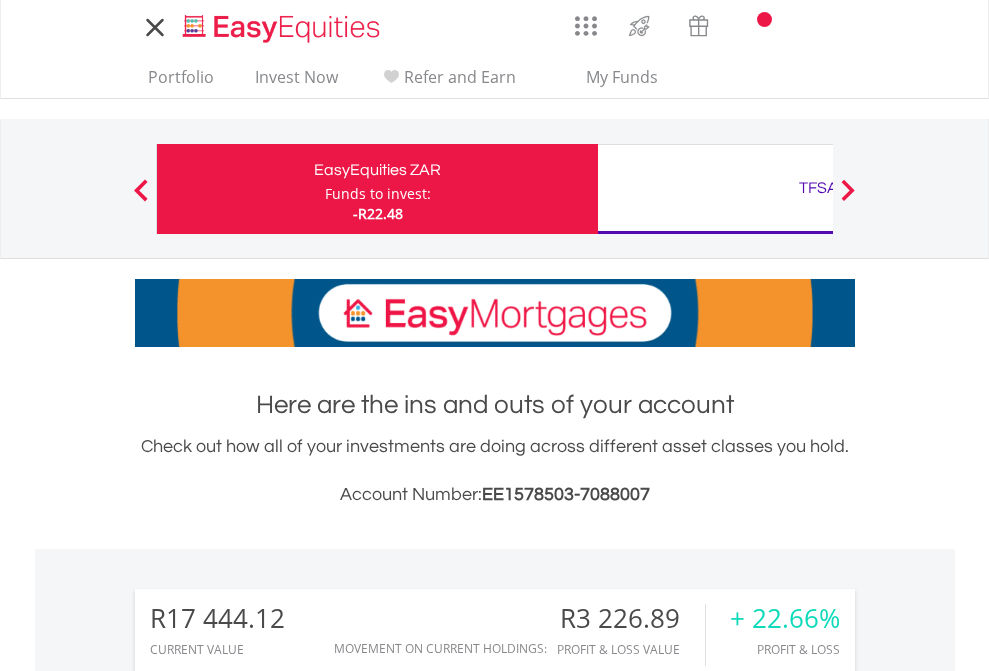 scroll, scrollTop: 0, scrollLeft: 0, axis: both 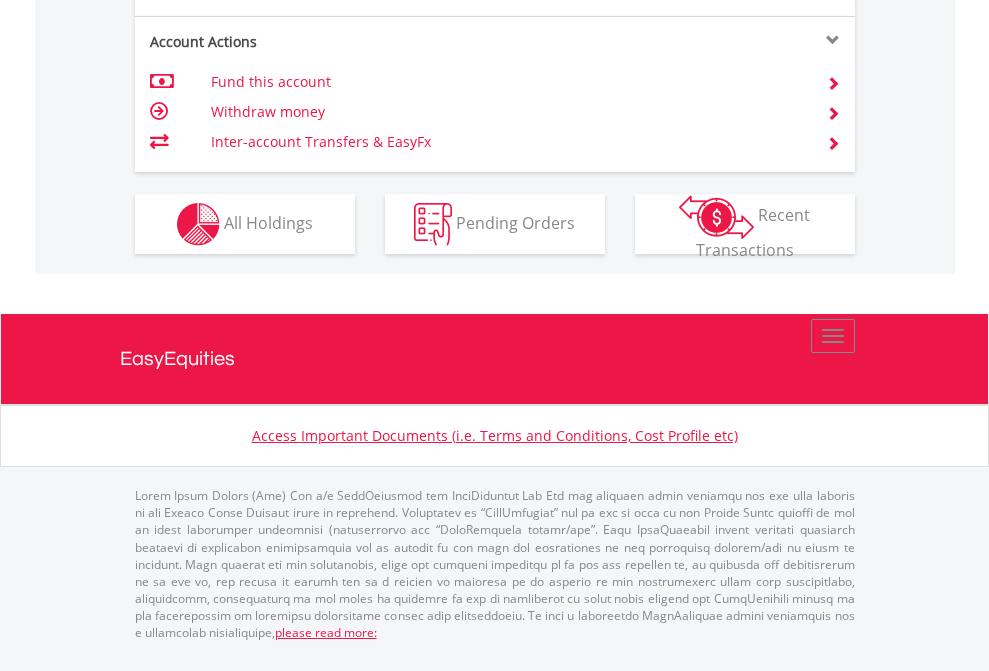 click on "Investment types" at bounding box center [706, -337] 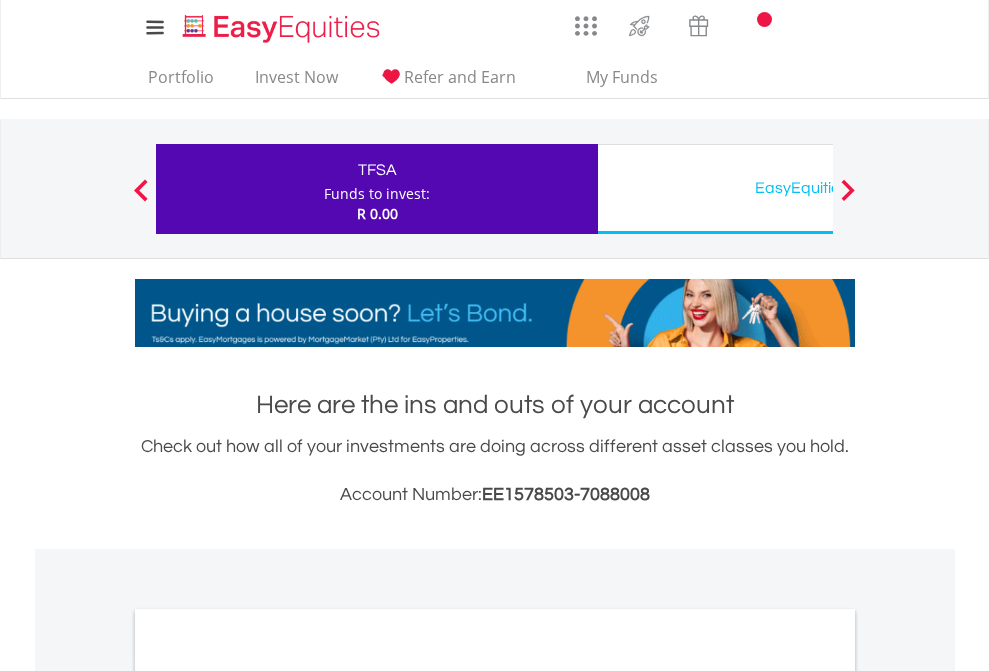 scroll, scrollTop: 0, scrollLeft: 0, axis: both 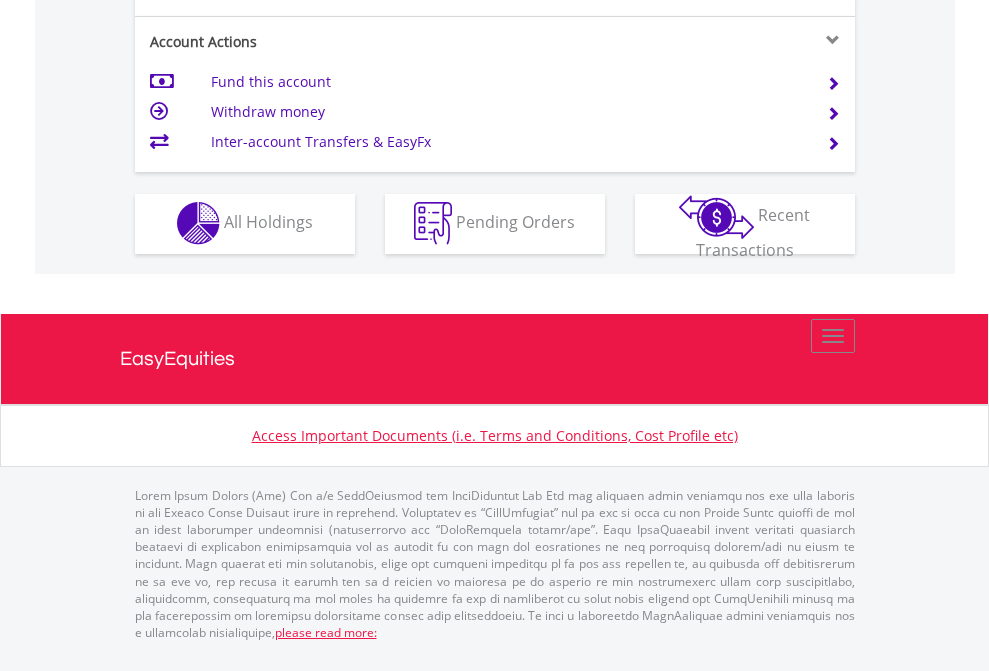 click on "Investment types" at bounding box center [706, -353] 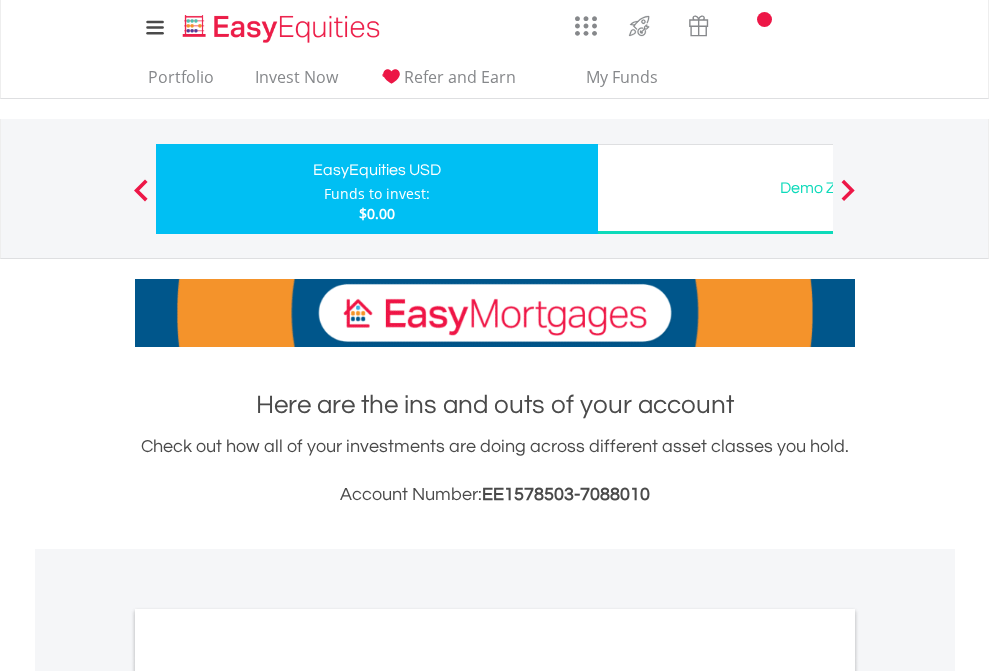 scroll, scrollTop: 0, scrollLeft: 0, axis: both 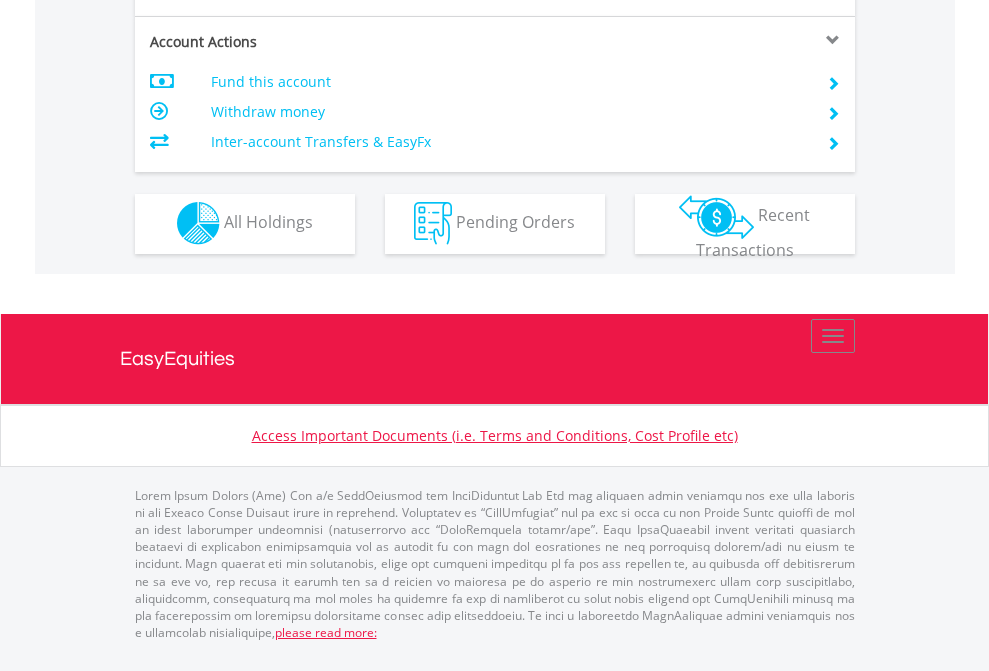click on "Investment types" at bounding box center (706, -353) 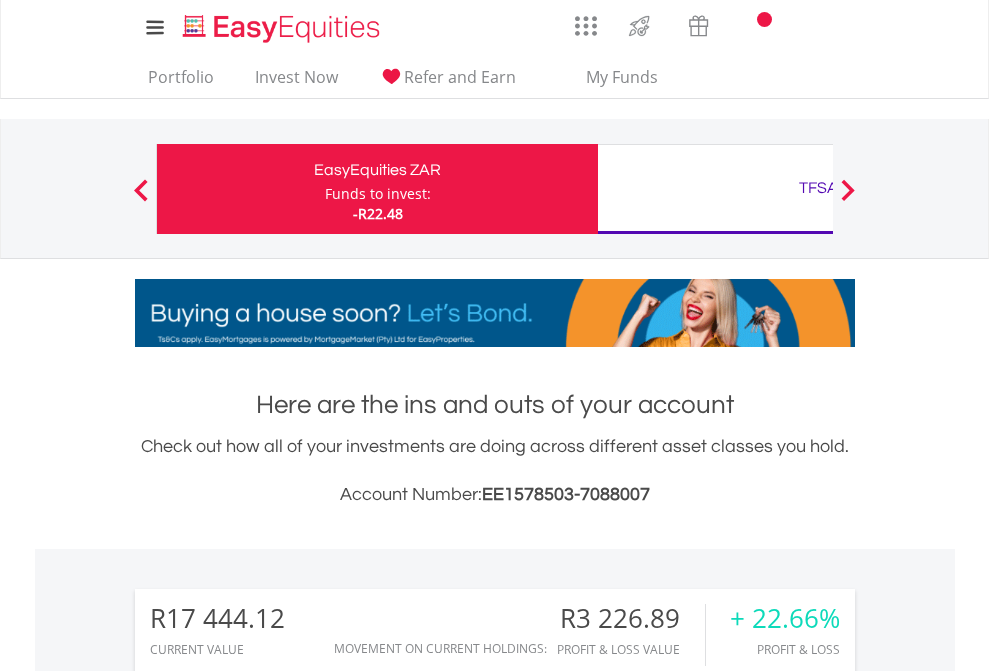 scroll, scrollTop: 1653, scrollLeft: 0, axis: vertical 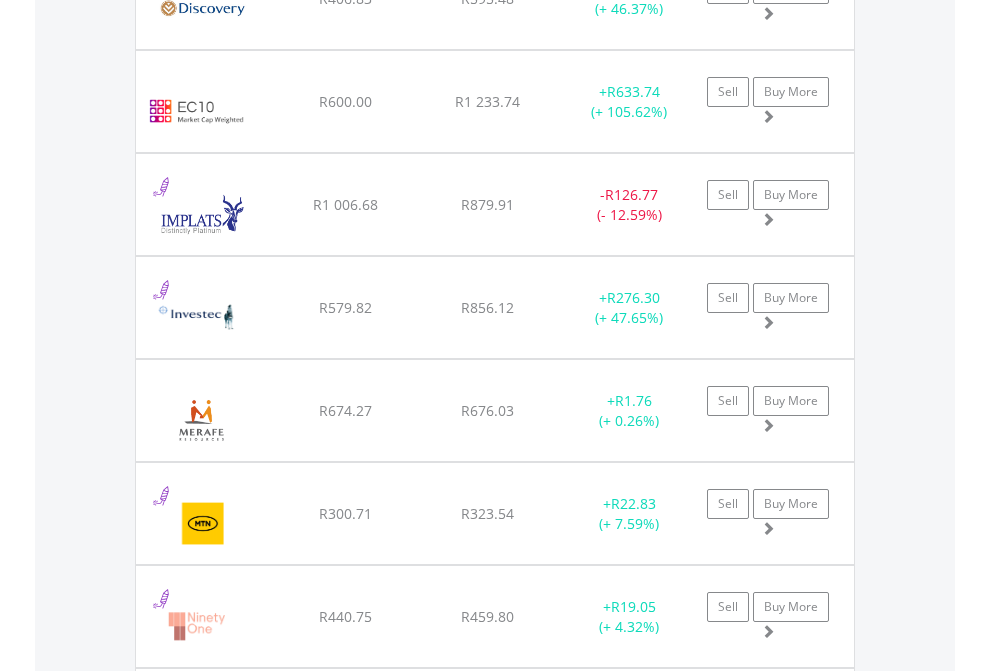 click on "TFSA" at bounding box center [818, -2196] 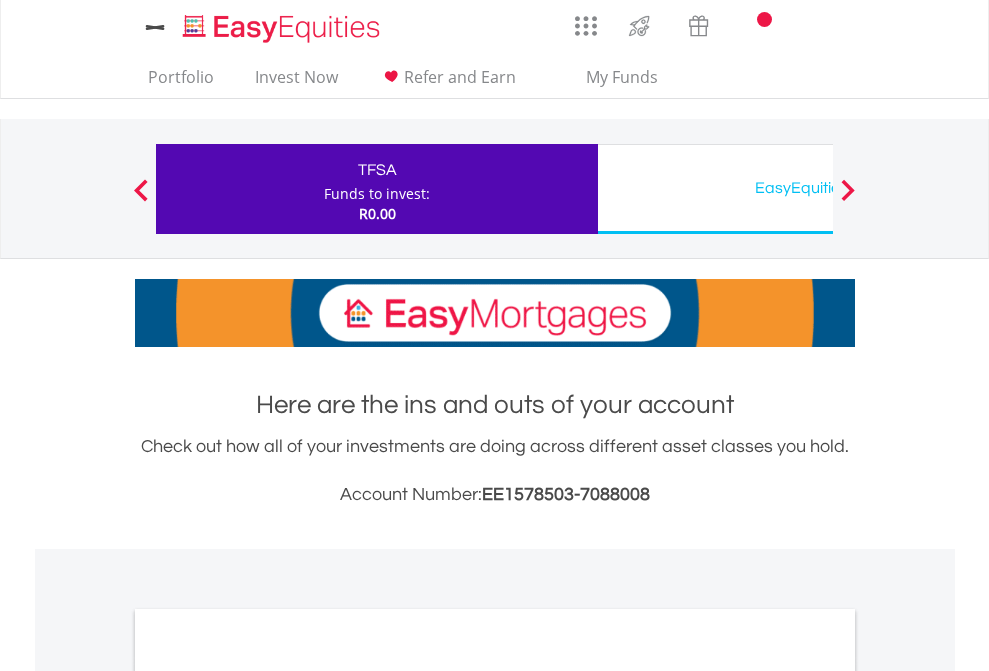 scroll, scrollTop: 1202, scrollLeft: 0, axis: vertical 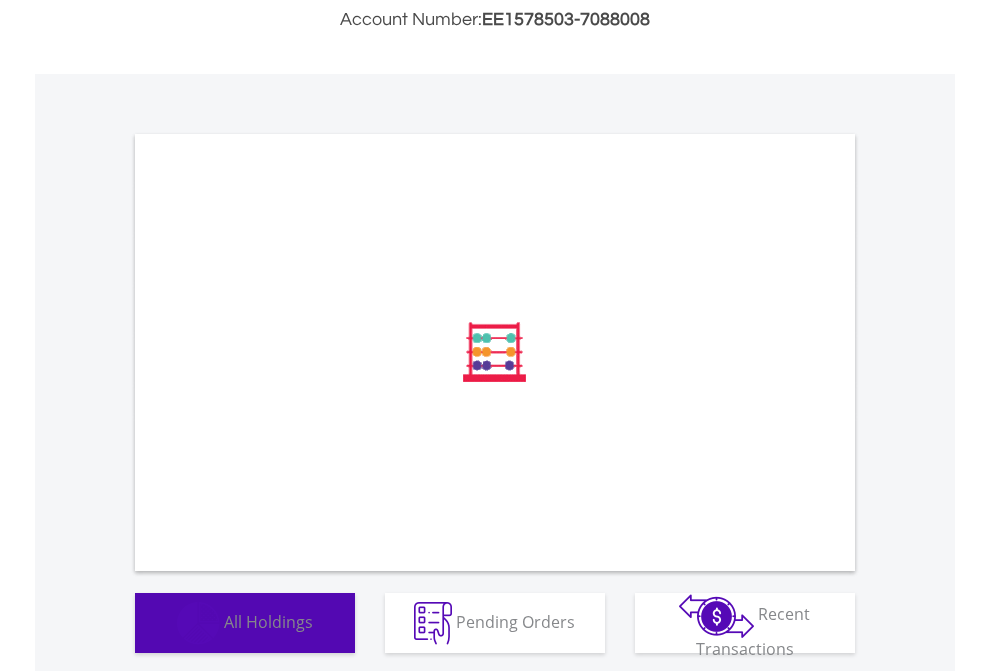 click on "All Holdings" at bounding box center [268, 621] 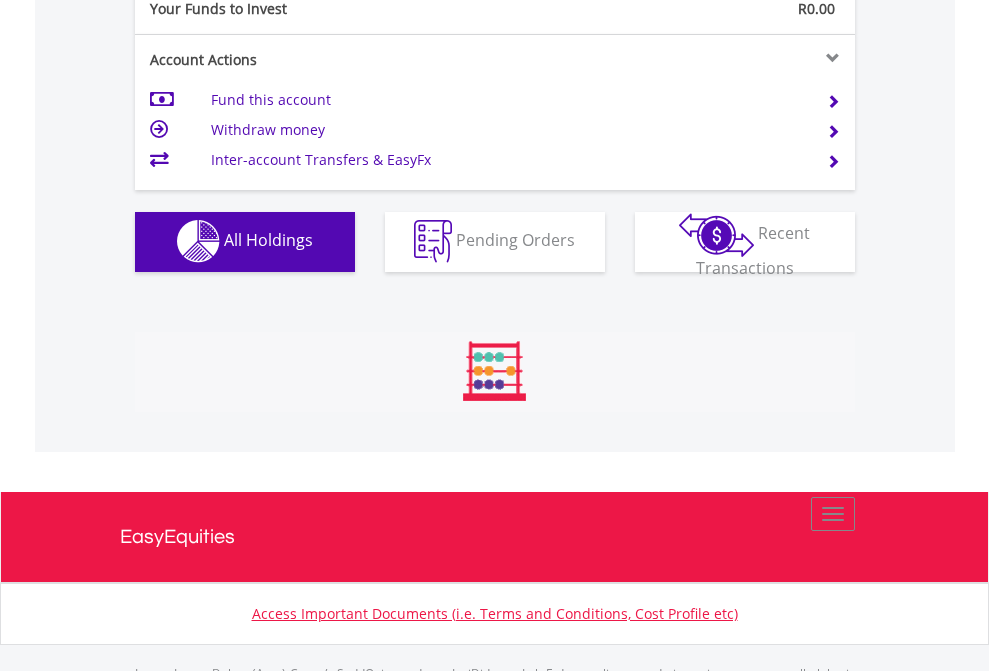 scroll, scrollTop: 999808, scrollLeft: 999687, axis: both 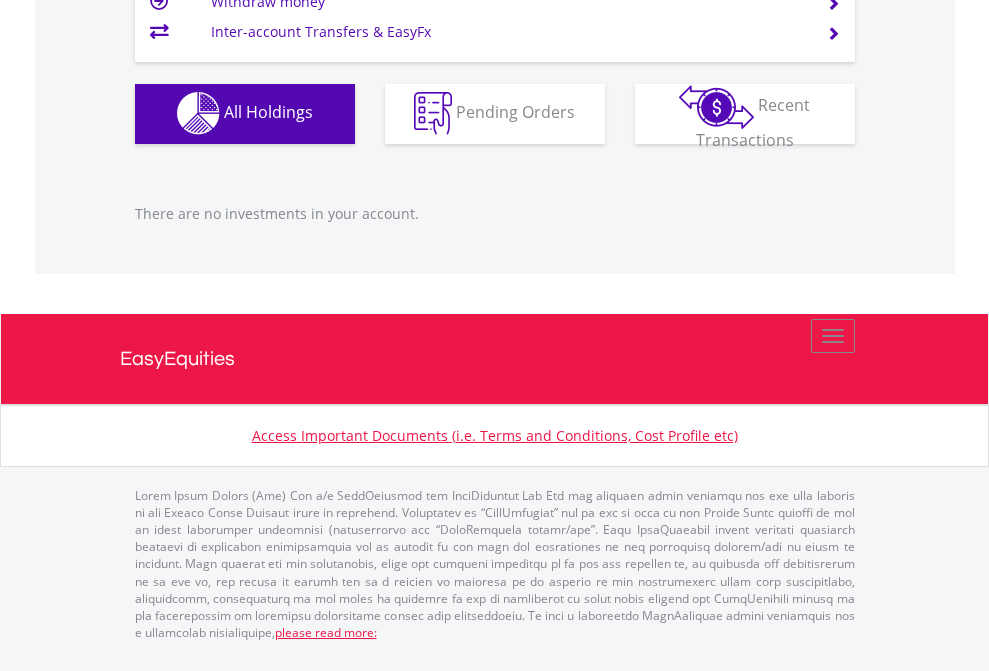 click on "EasyEquities USD" at bounding box center [818, -1142] 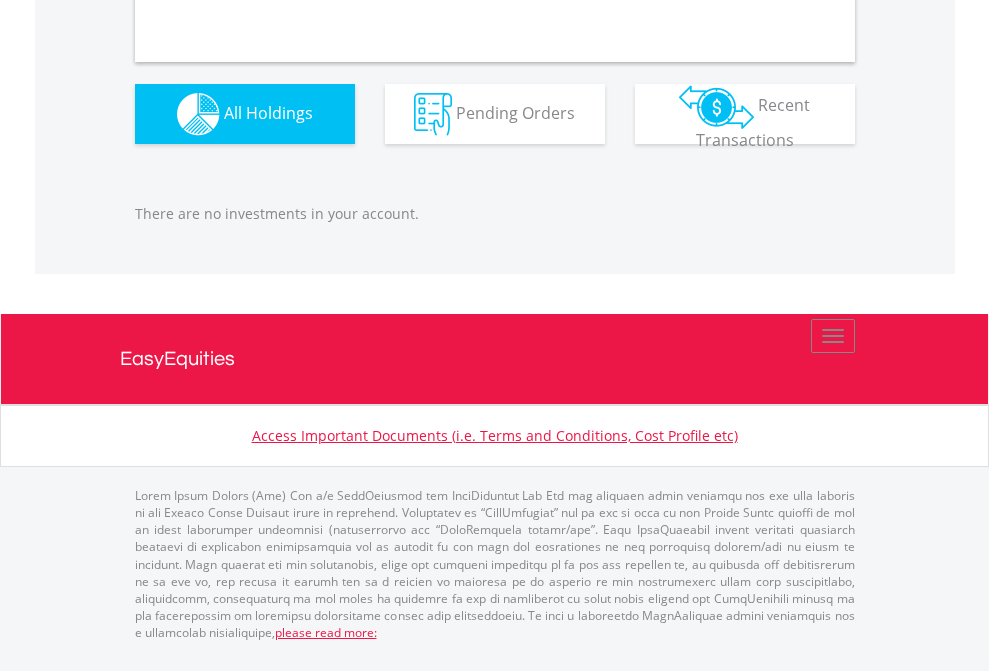 scroll, scrollTop: 1980, scrollLeft: 0, axis: vertical 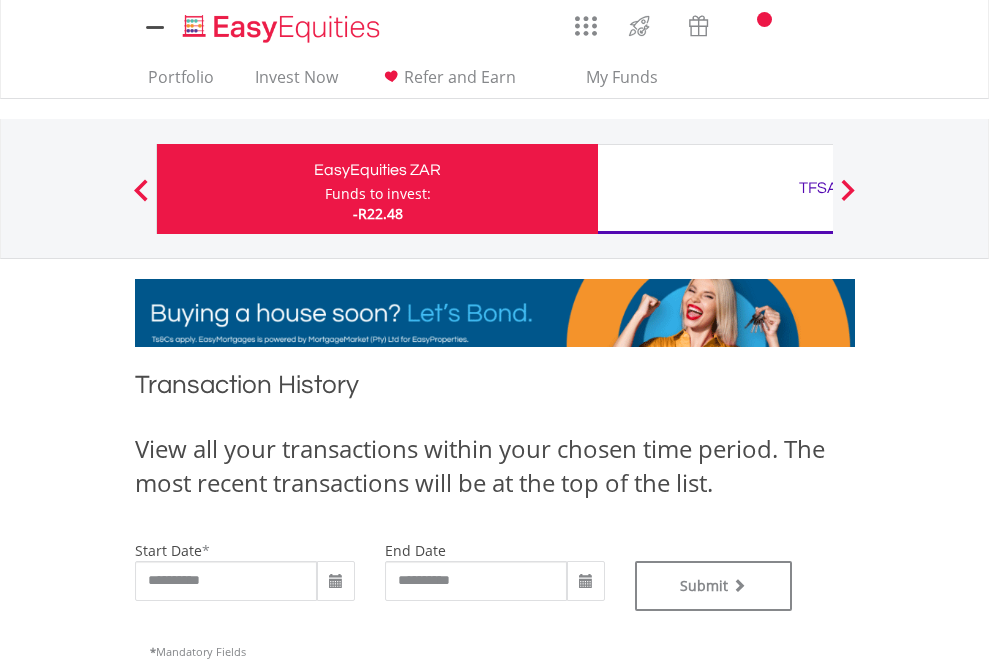 type on "**********" 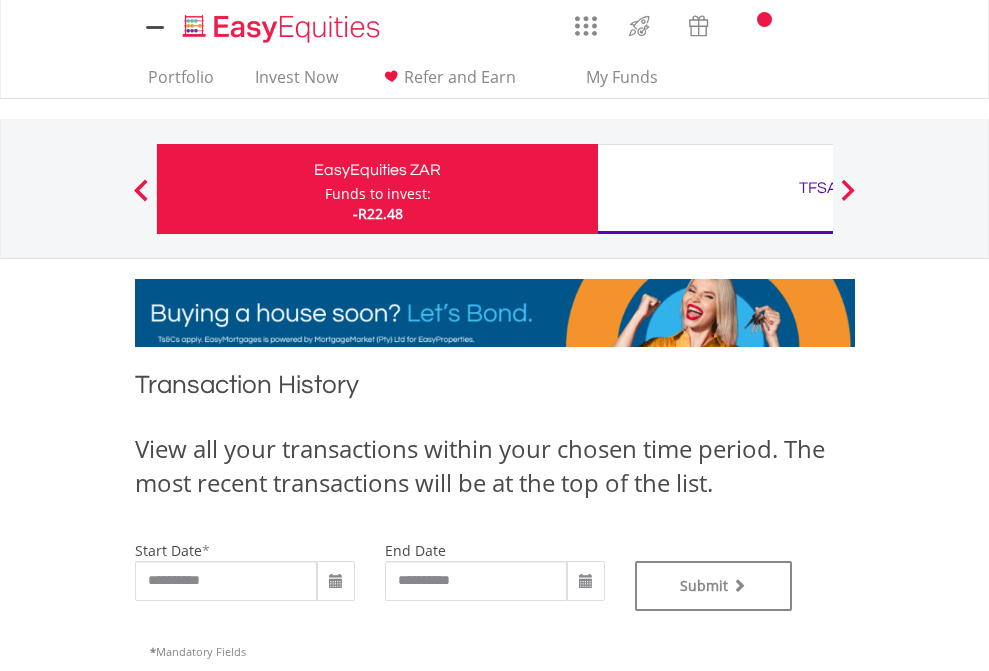 type on "**********" 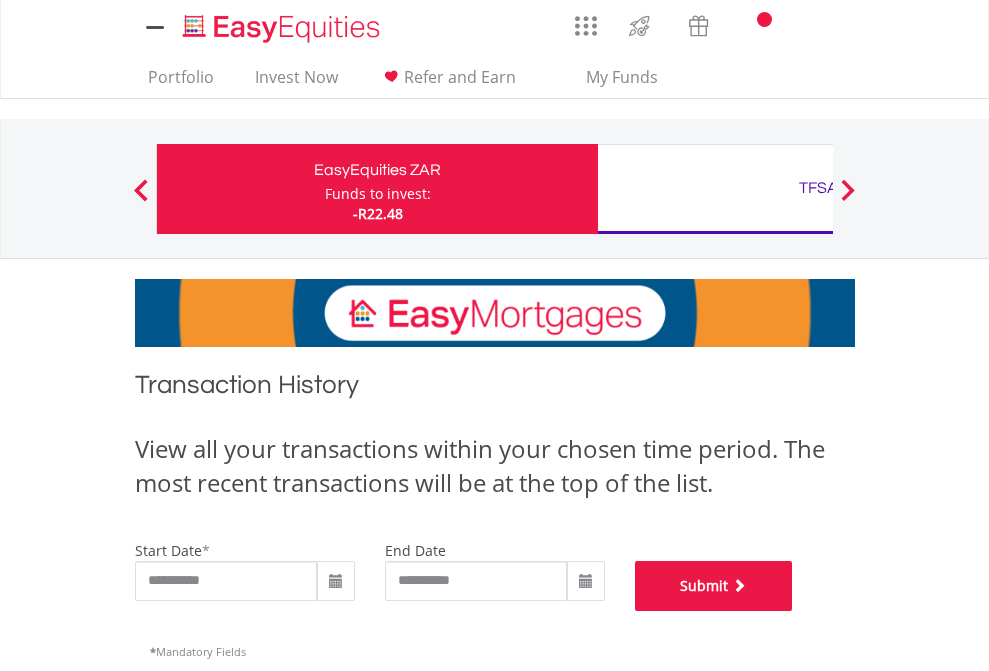 click on "Submit" at bounding box center (714, 586) 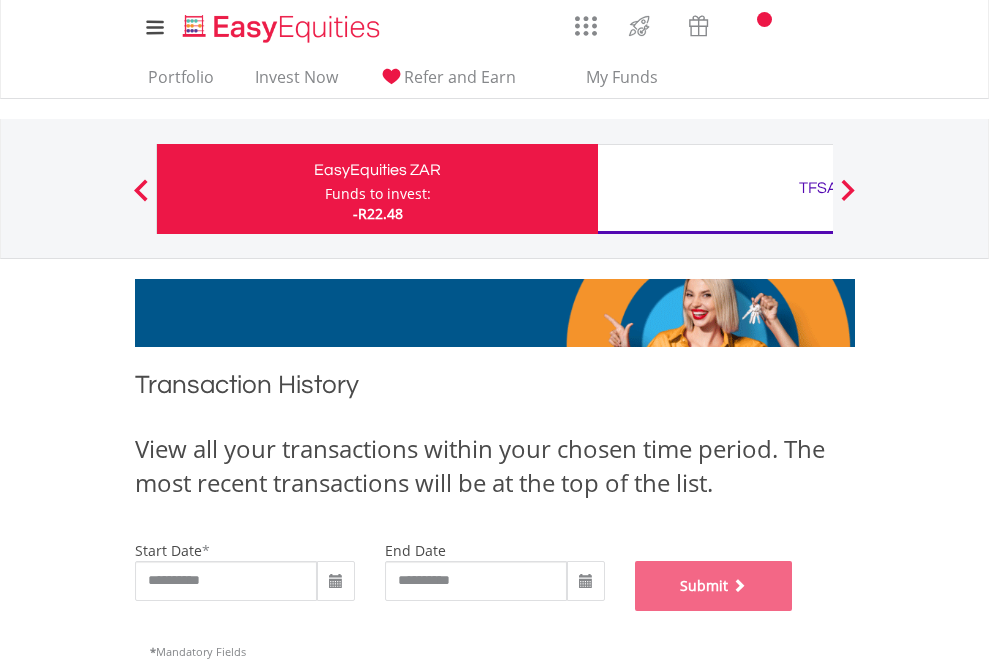 scroll, scrollTop: 811, scrollLeft: 0, axis: vertical 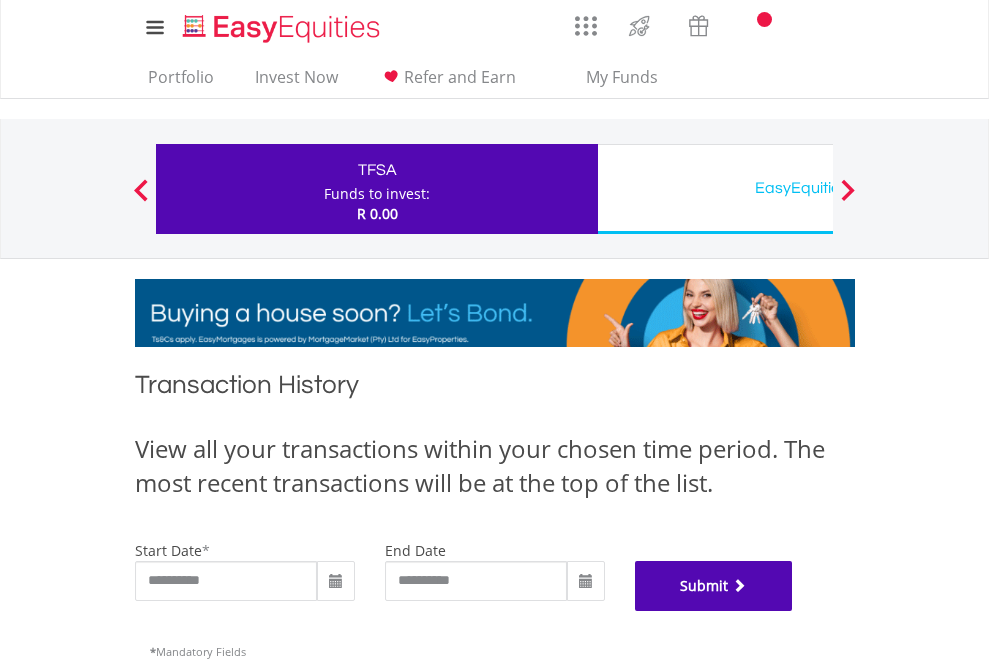 click on "Submit" at bounding box center (714, 586) 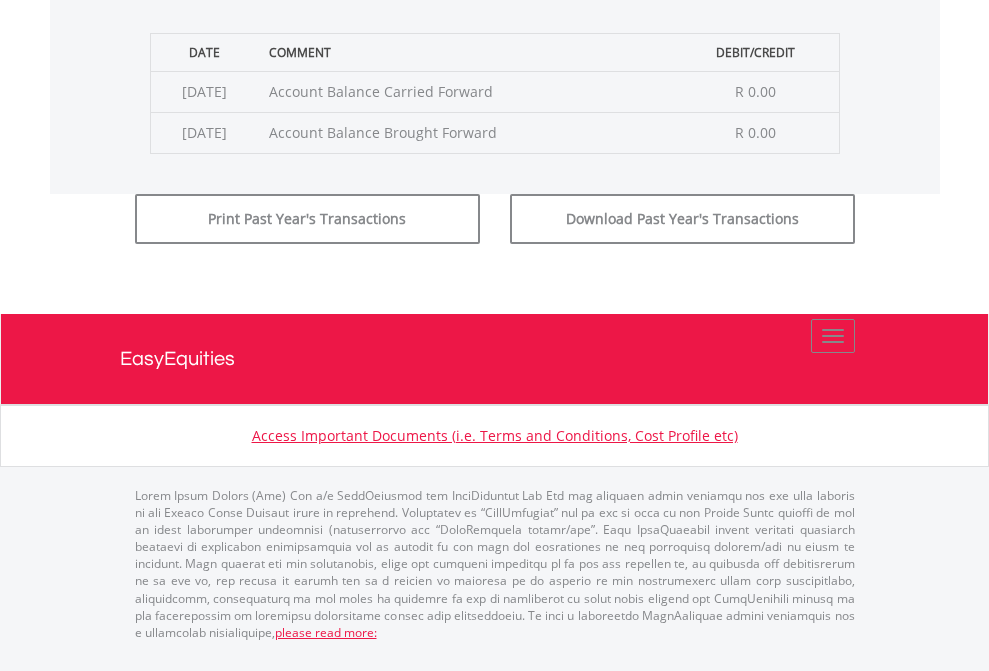 scroll, scrollTop: 811, scrollLeft: 0, axis: vertical 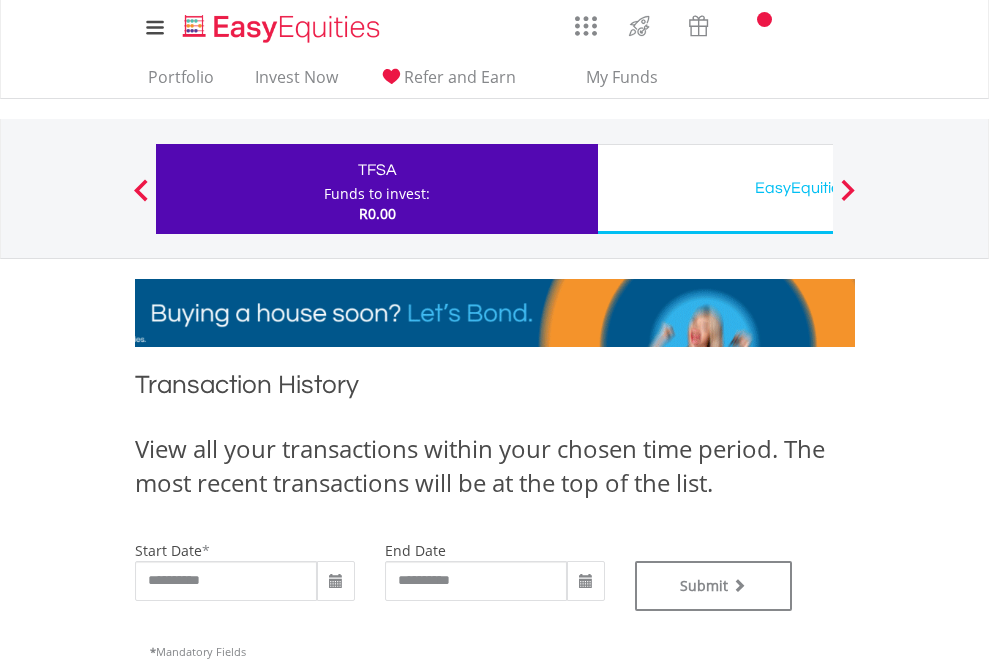 click on "EasyEquities USD" at bounding box center [818, 188] 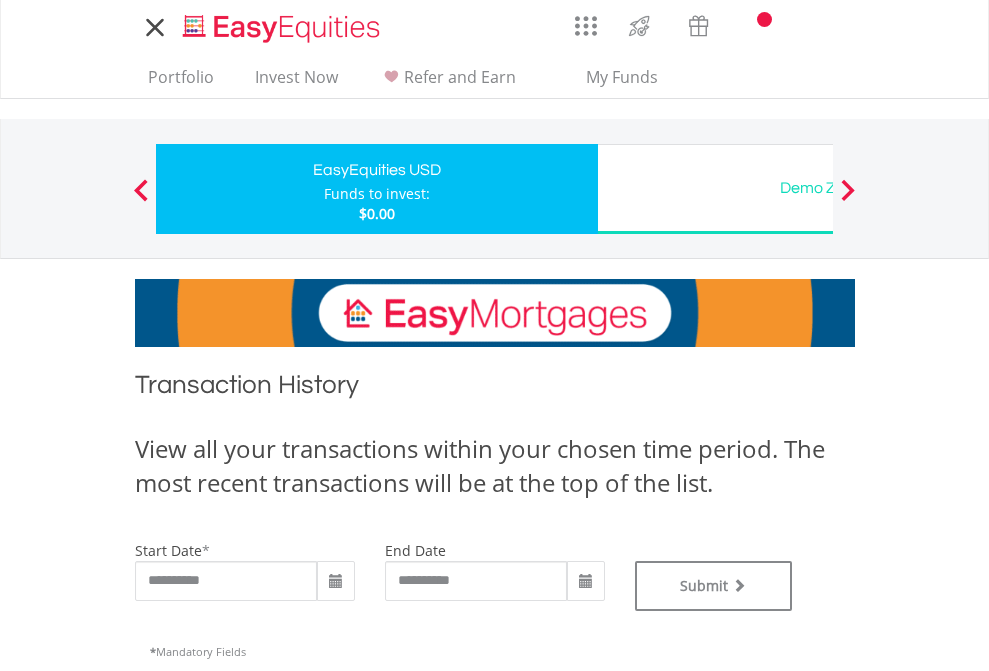 scroll, scrollTop: 0, scrollLeft: 0, axis: both 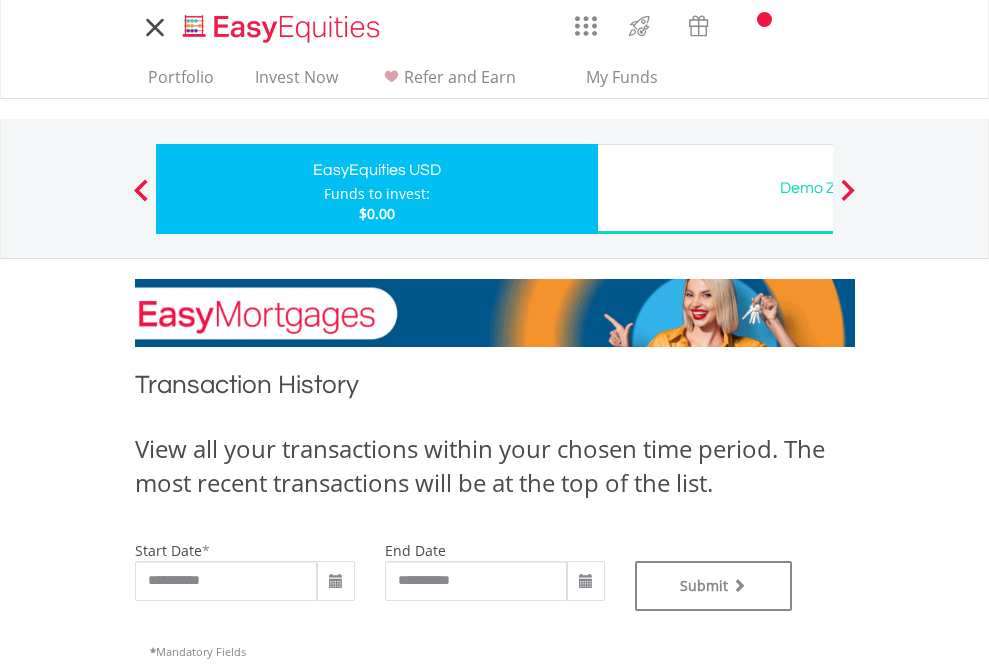 type on "**********" 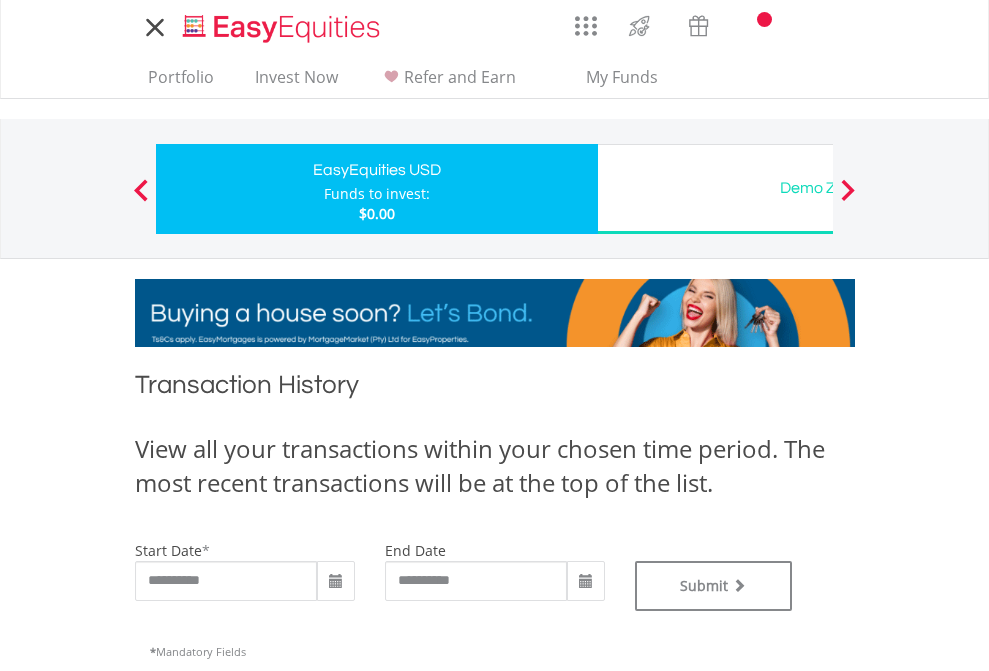 type on "**********" 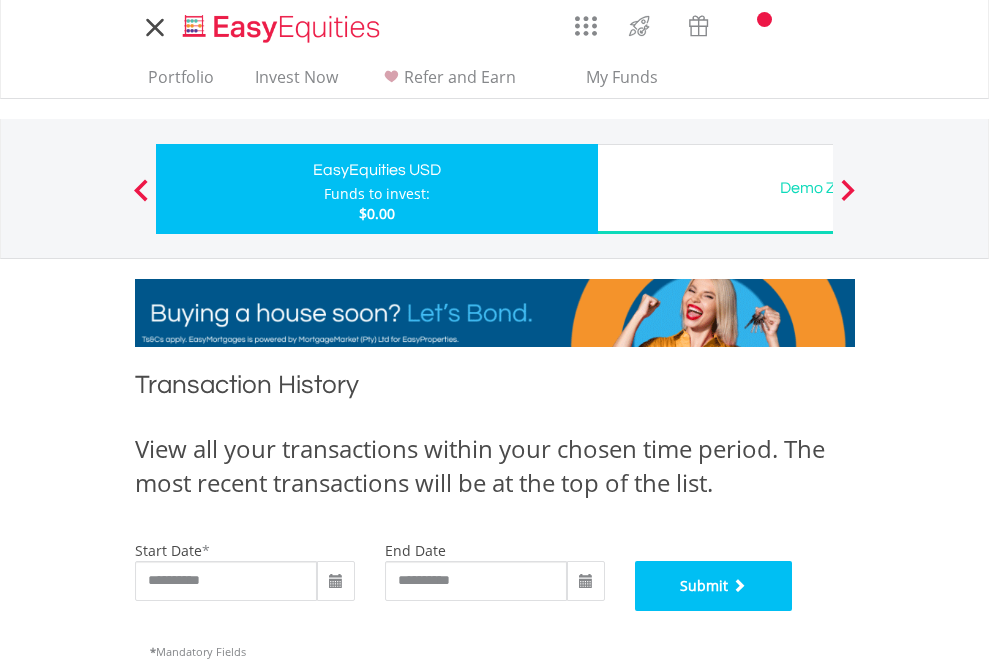 click on "Submit" at bounding box center (714, 586) 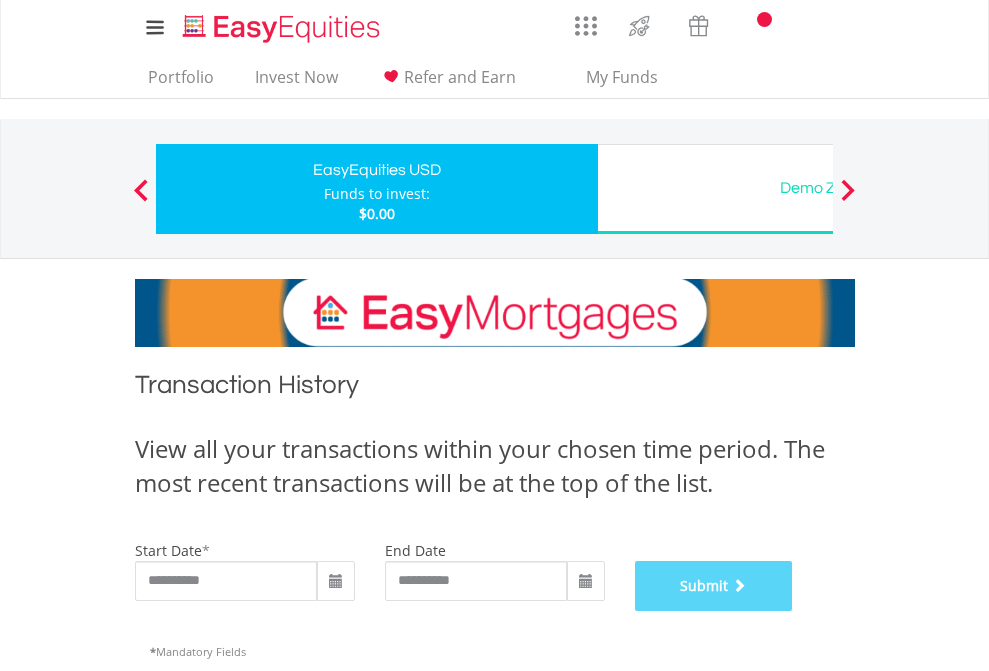 scroll, scrollTop: 811, scrollLeft: 0, axis: vertical 